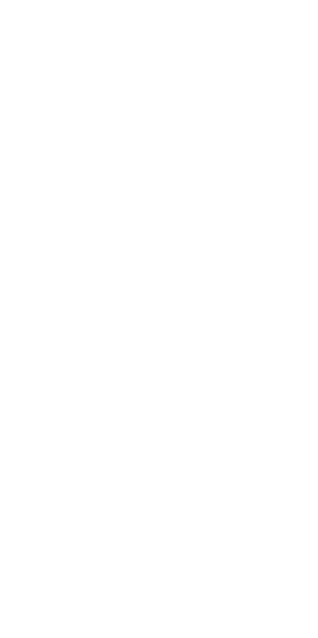 scroll, scrollTop: 0, scrollLeft: 0, axis: both 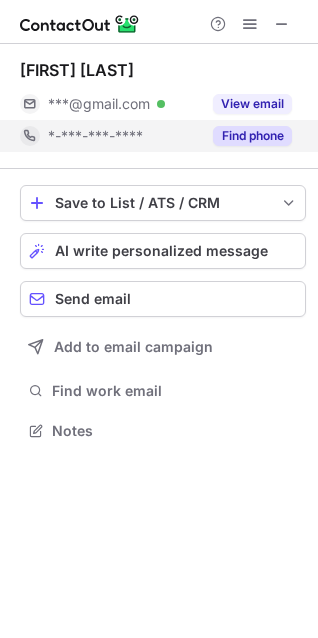 click on "Find phone" at bounding box center [252, 136] 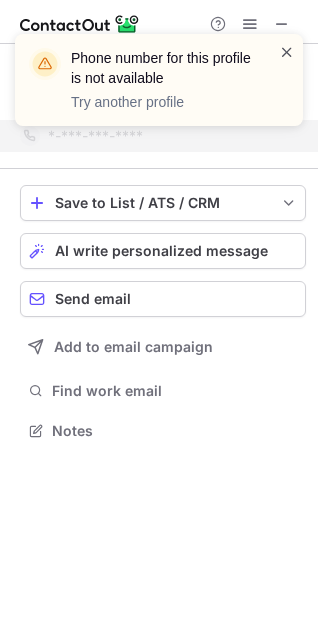 click at bounding box center (287, 52) 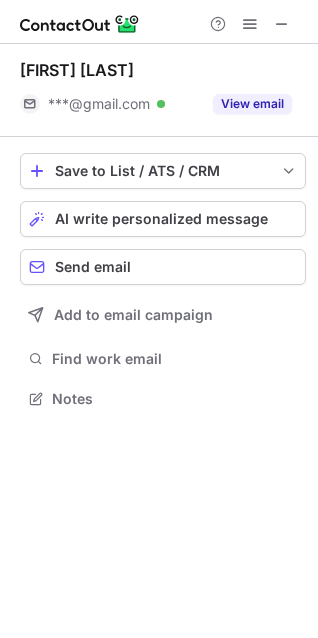 scroll, scrollTop: 384, scrollLeft: 318, axis: both 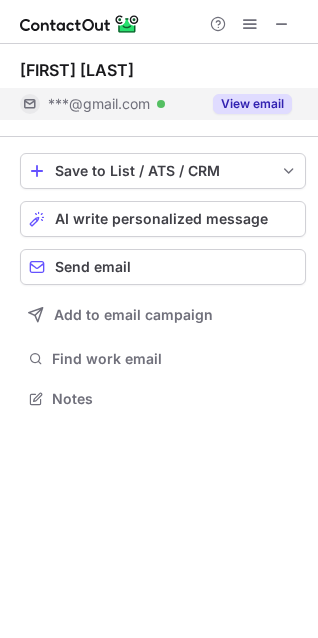 click on "View email" at bounding box center (252, 104) 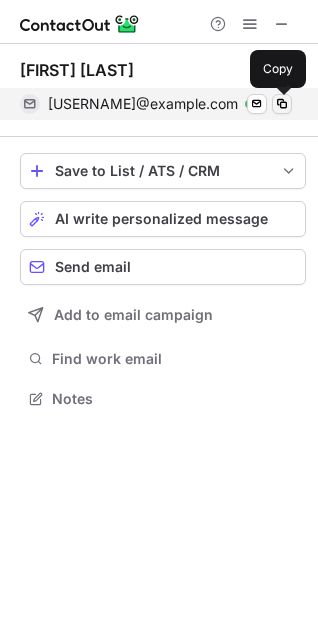 click at bounding box center (282, 104) 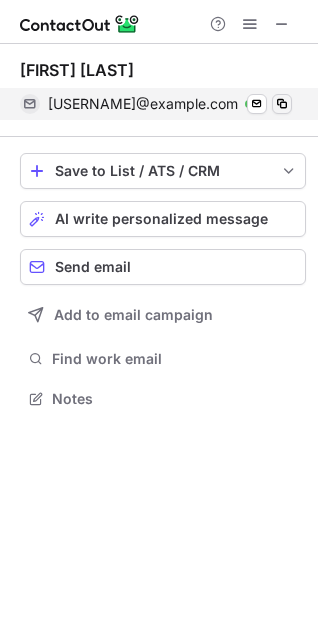 click at bounding box center (282, 104) 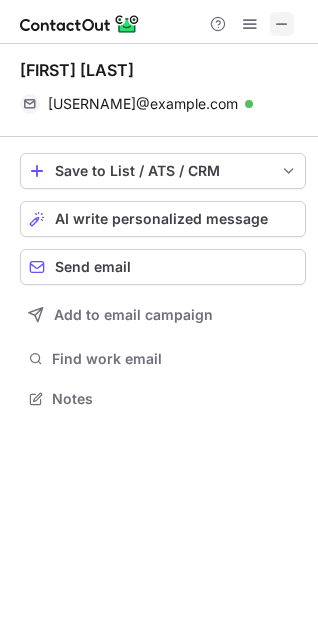 click at bounding box center [282, 24] 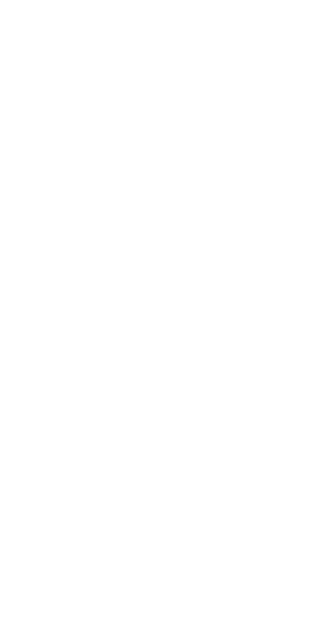 scroll, scrollTop: 0, scrollLeft: 0, axis: both 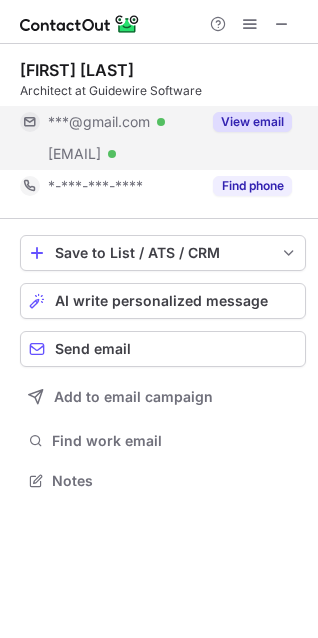 click on "View email" at bounding box center (252, 122) 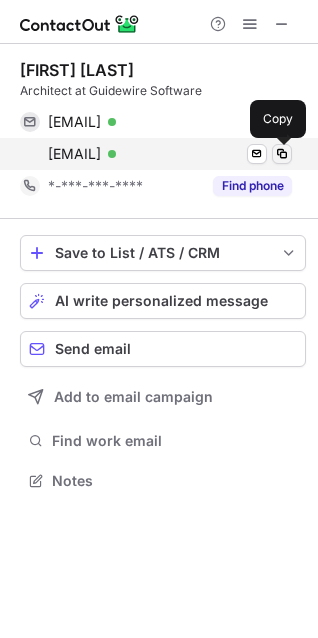 click at bounding box center [282, 154] 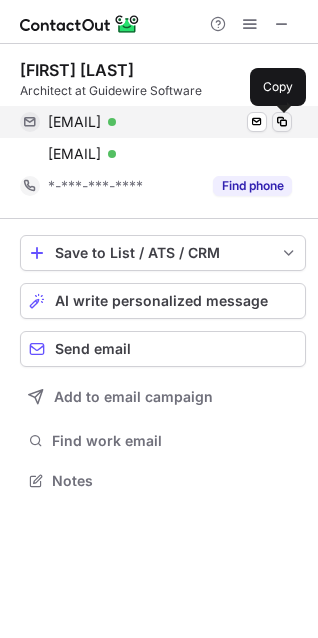 click at bounding box center [282, 122] 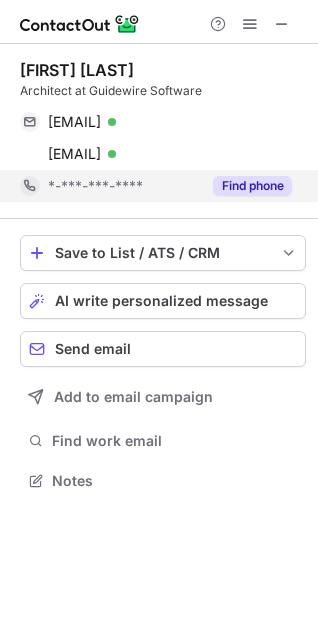 click on "Find phone" at bounding box center (252, 186) 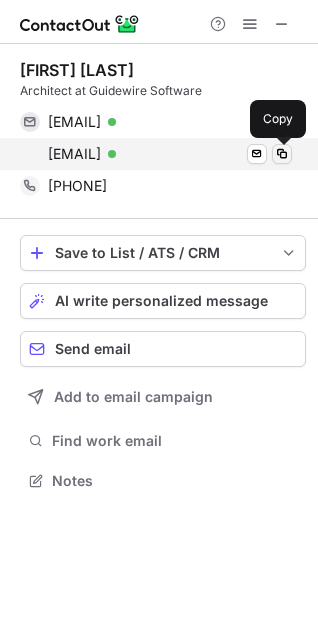 click at bounding box center (282, 154) 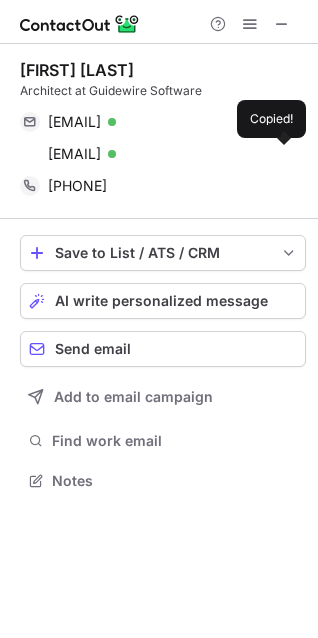 type 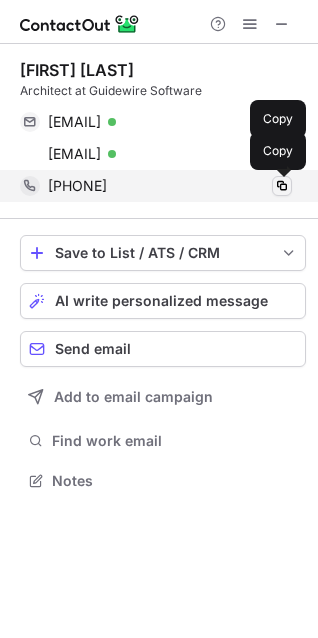 click at bounding box center (282, 186) 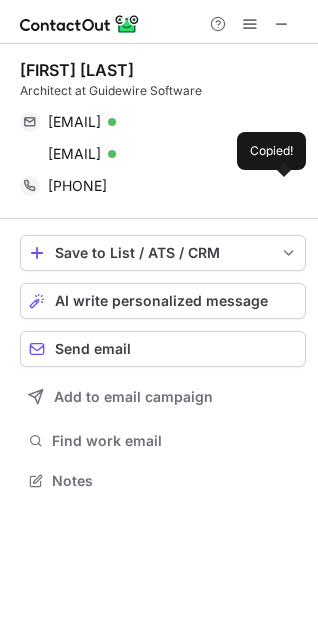 type 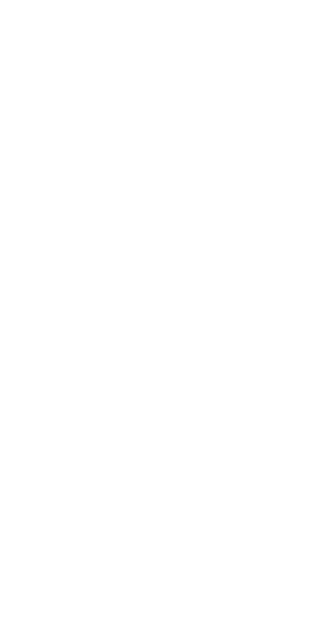 scroll, scrollTop: 0, scrollLeft: 0, axis: both 